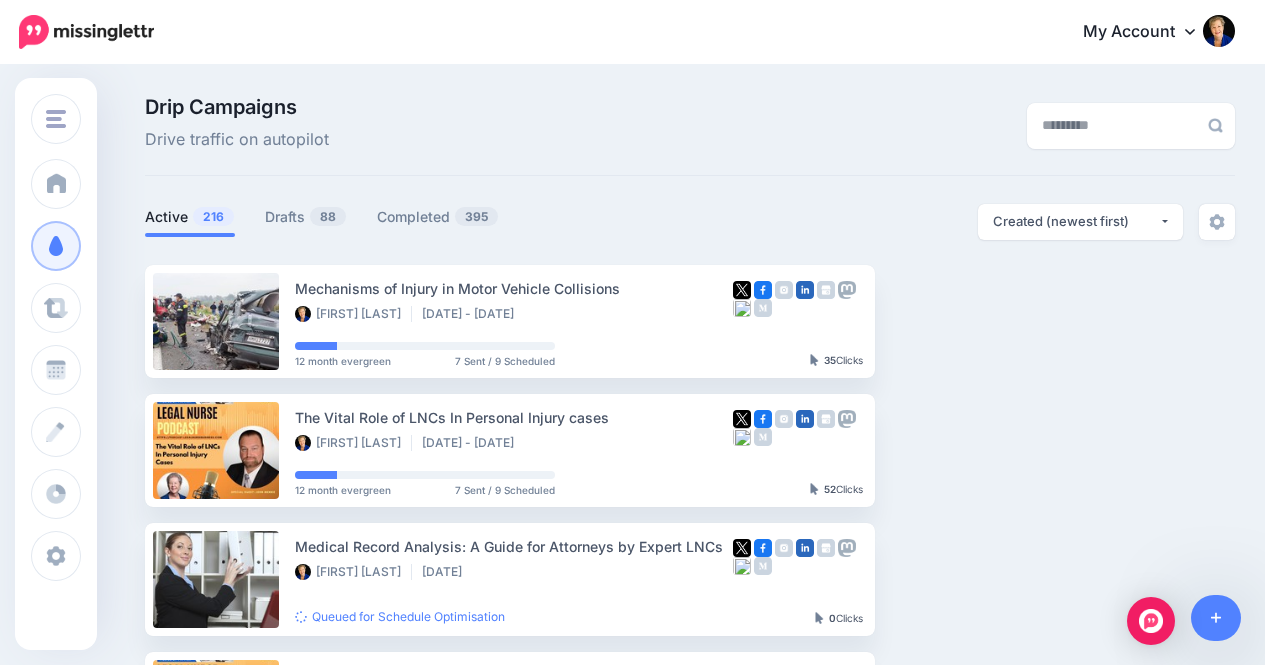 scroll, scrollTop: 97, scrollLeft: 0, axis: vertical 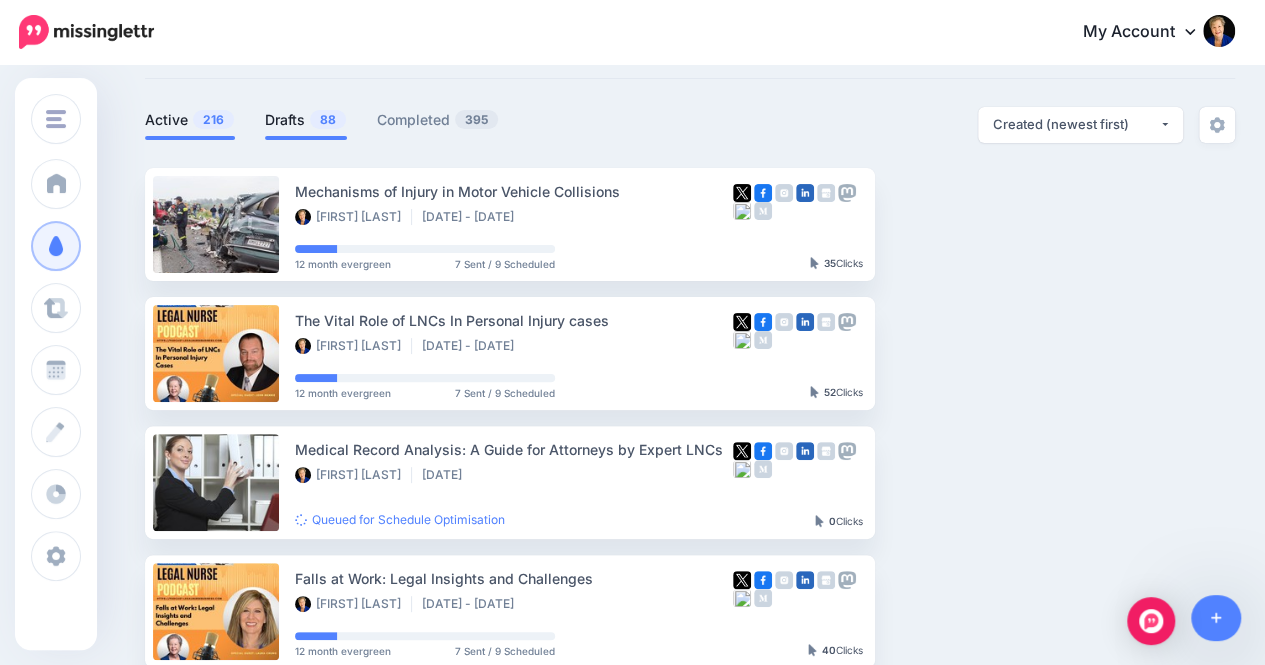 click on "Drafts  88" at bounding box center (306, 120) 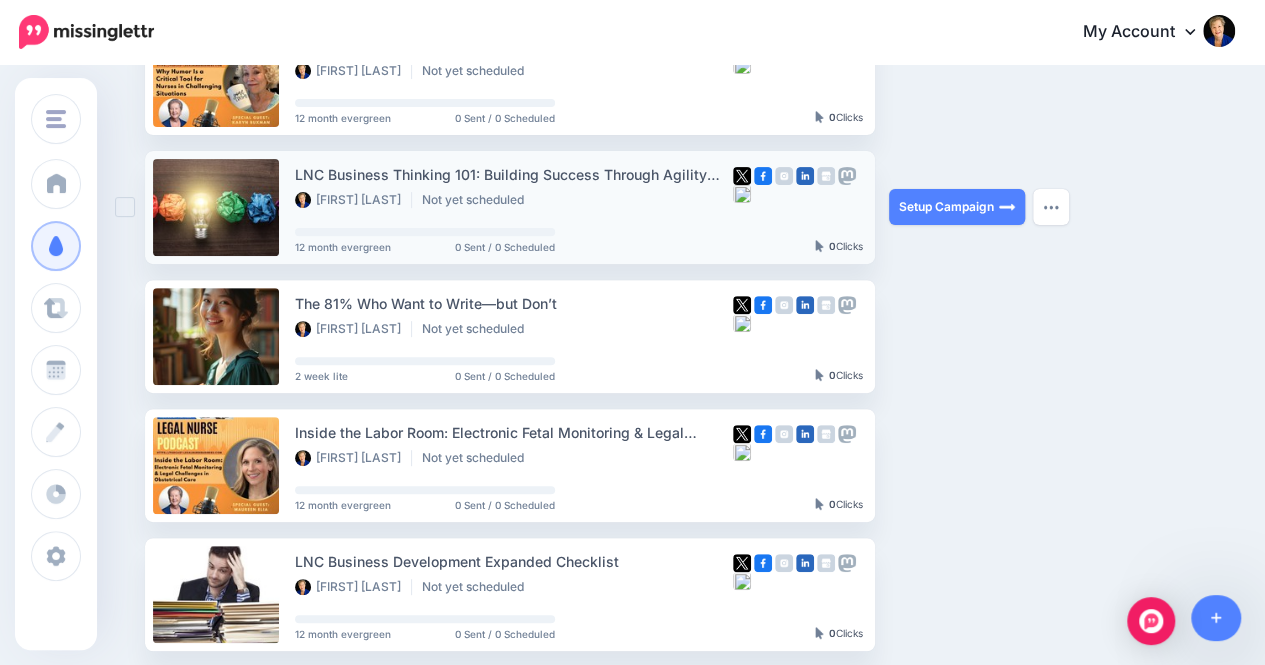 scroll, scrollTop: 155, scrollLeft: 0, axis: vertical 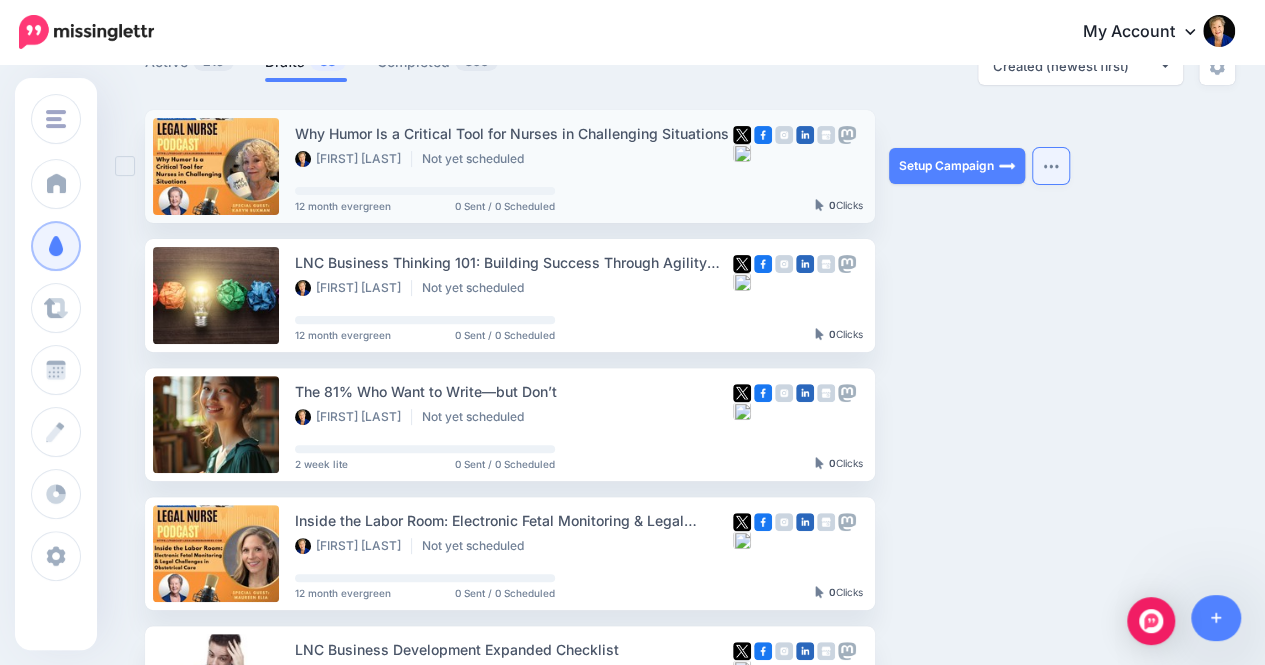 click at bounding box center [1051, 166] 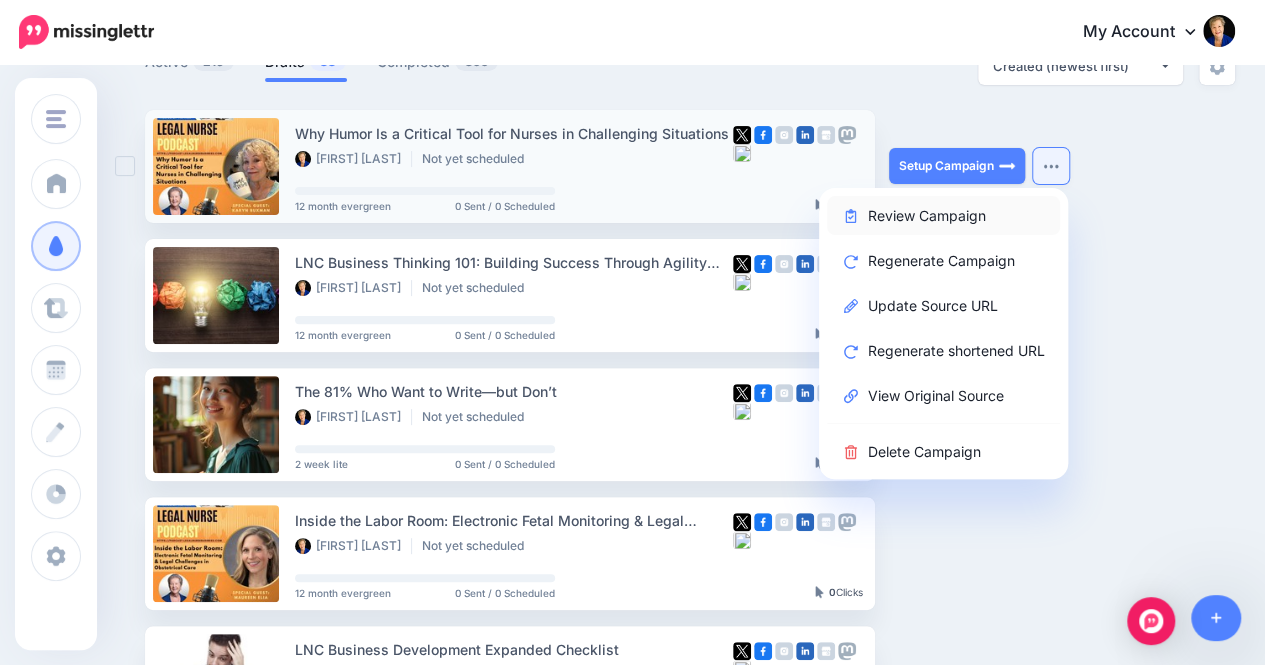 click on "Review Campaign" at bounding box center [943, 215] 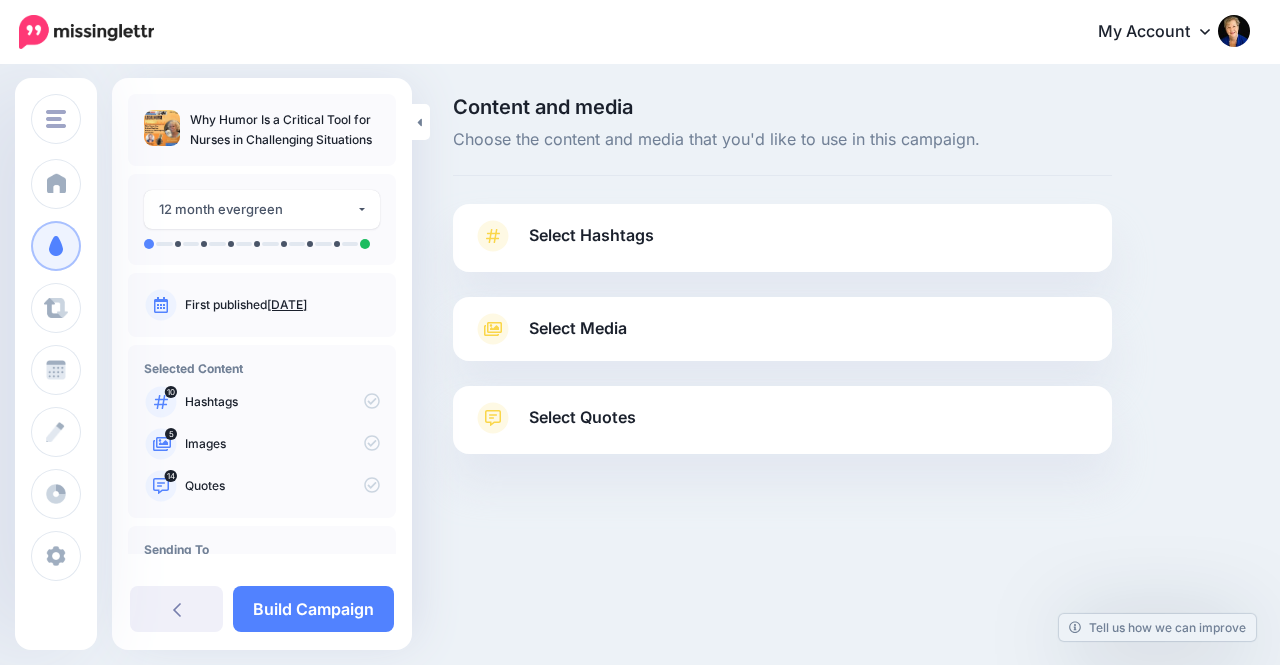 click on "12 month evergreen" at bounding box center [257, 209] 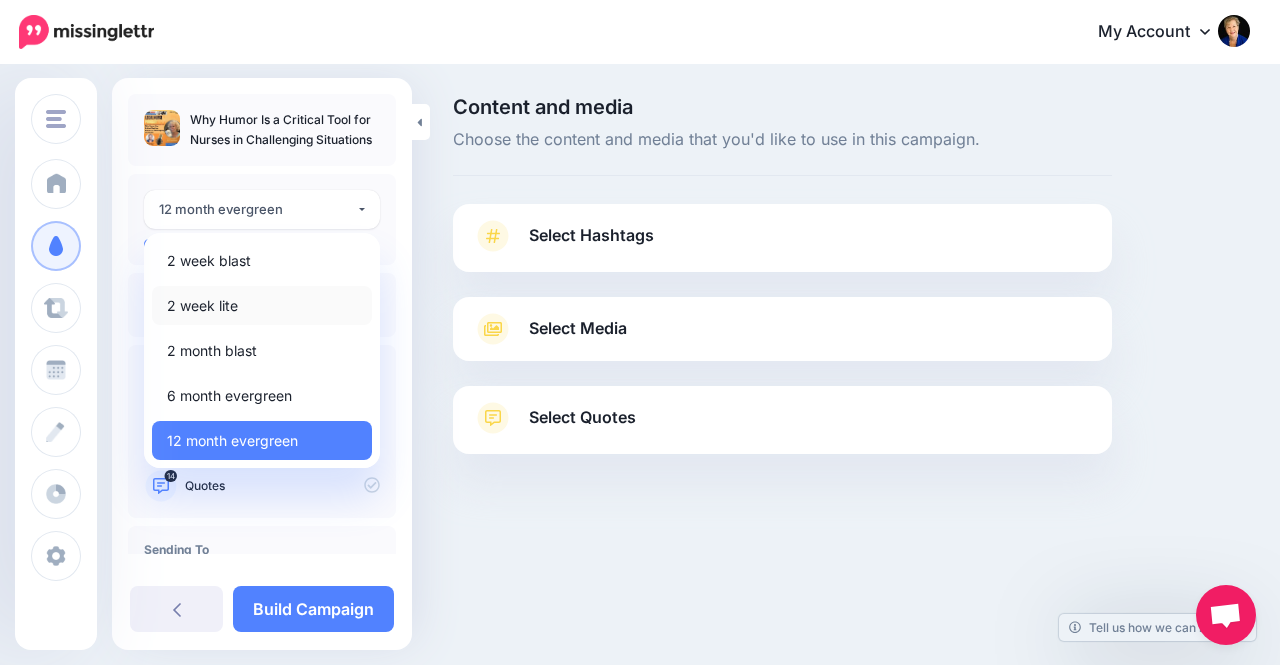 click on "2 week lite" at bounding box center (202, 306) 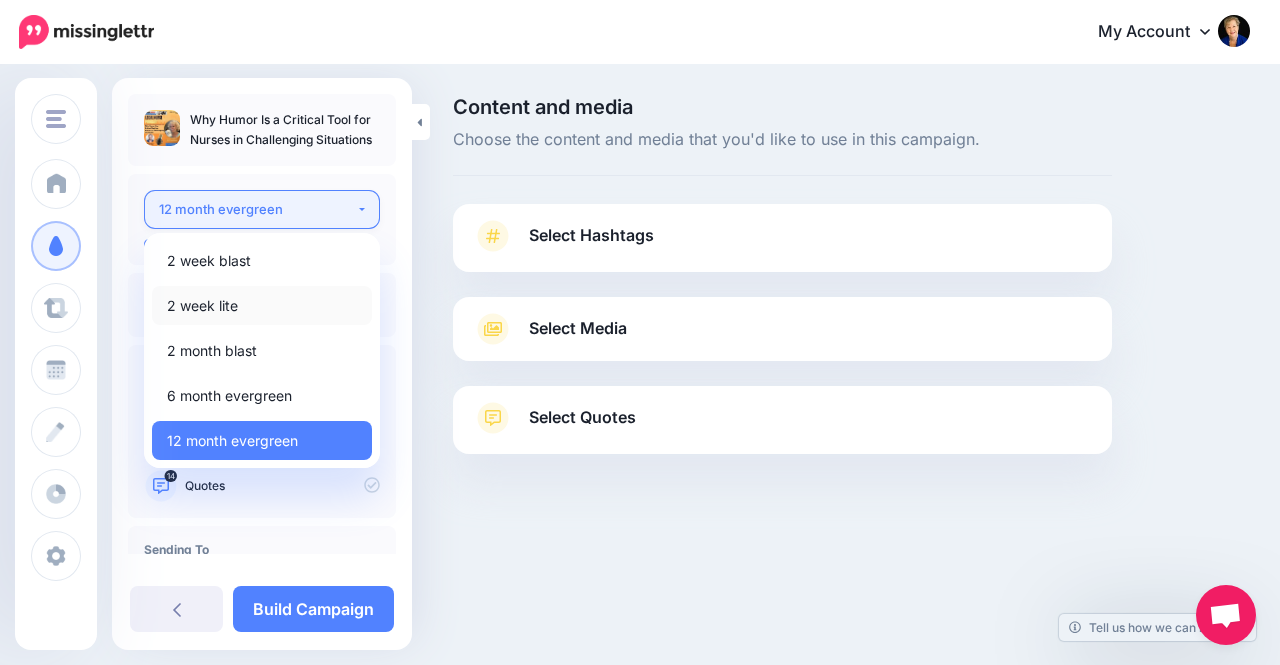select on "*****" 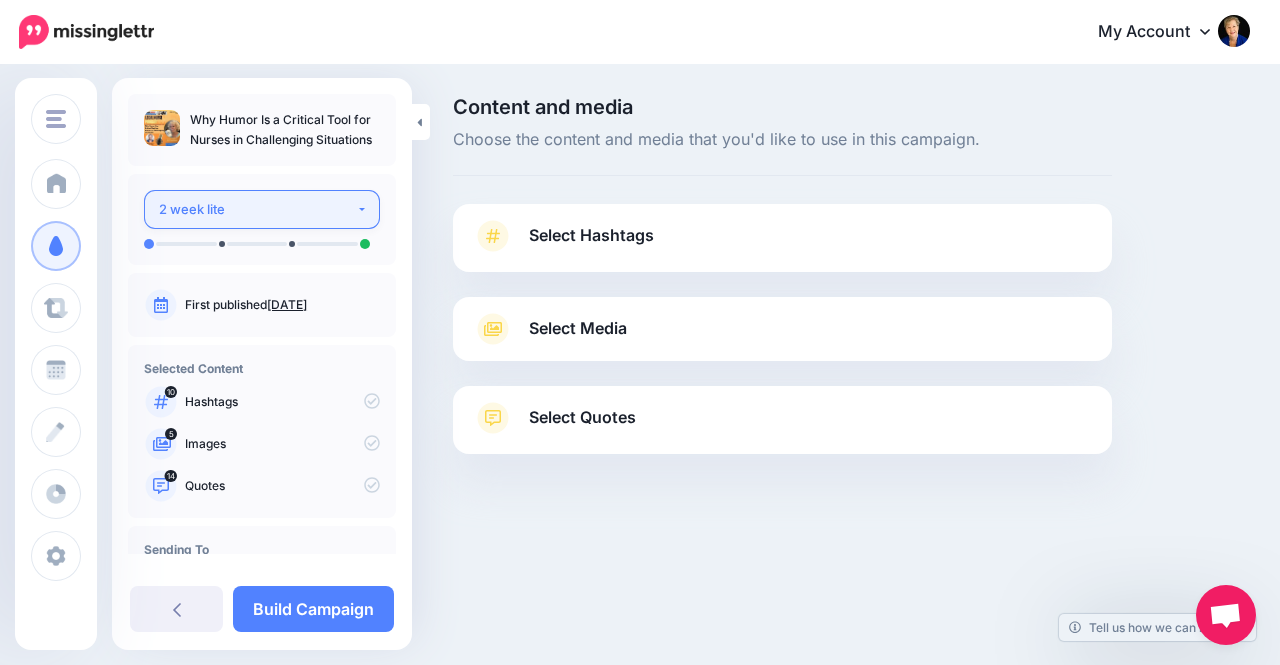 click on "2 week lite" at bounding box center [262, 209] 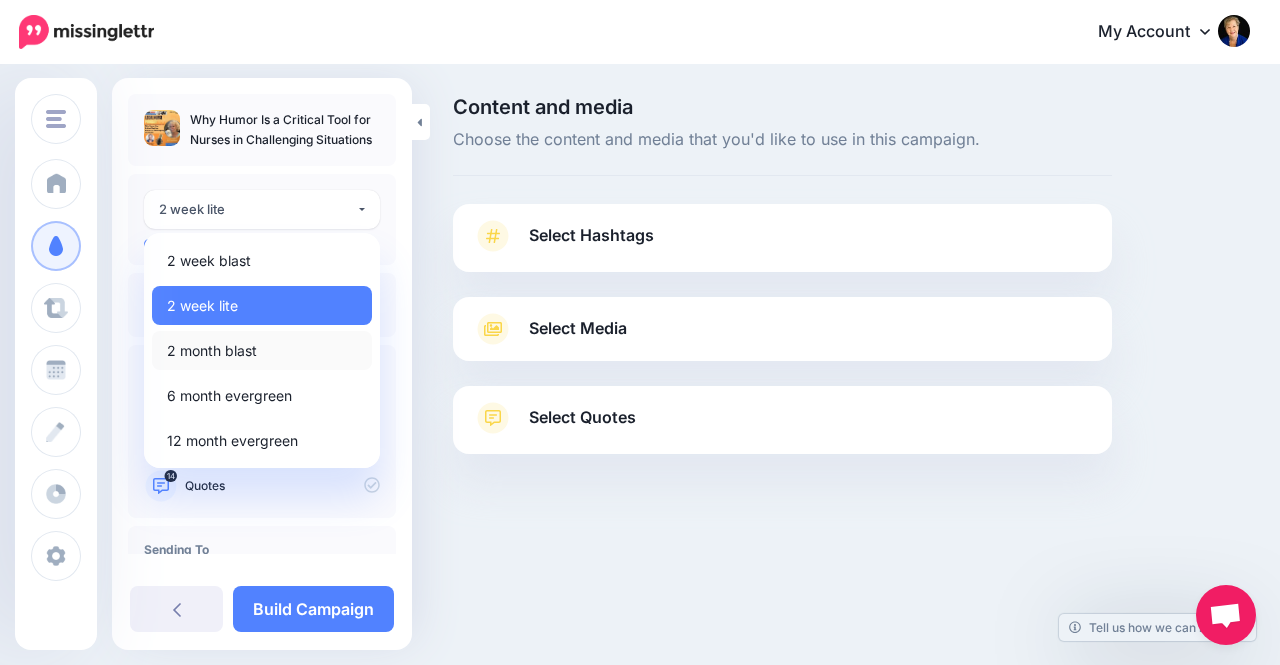 click on "2 month blast" at bounding box center (262, 350) 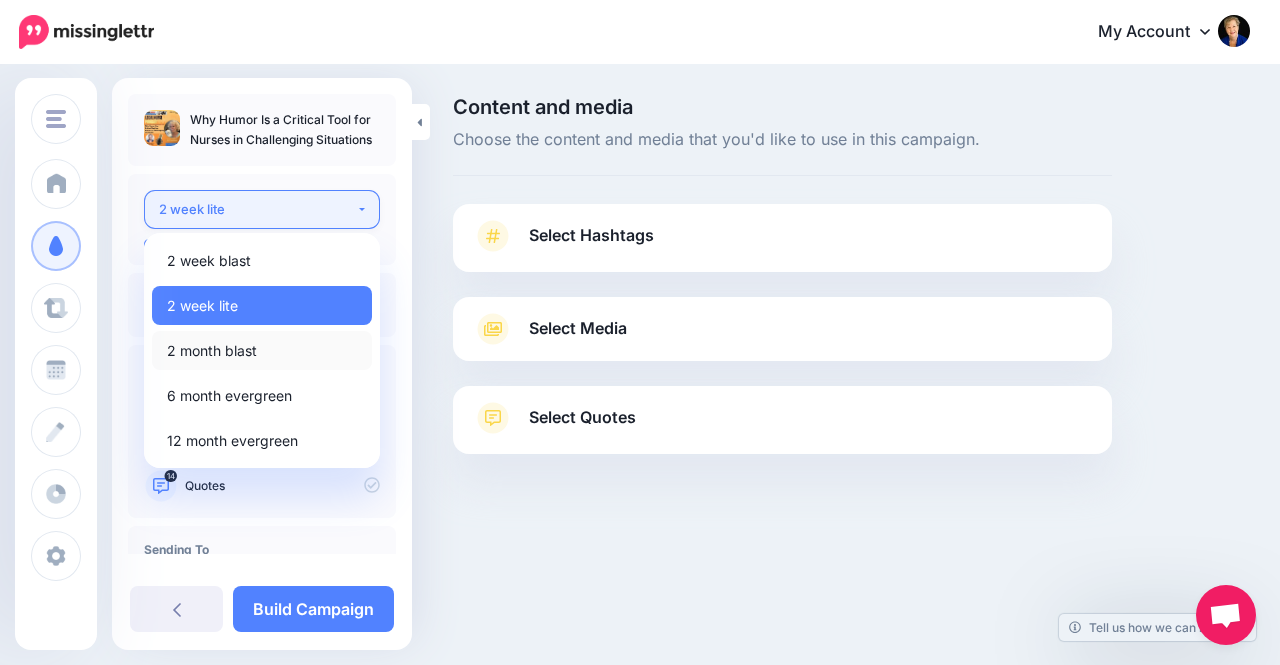 select on "*****" 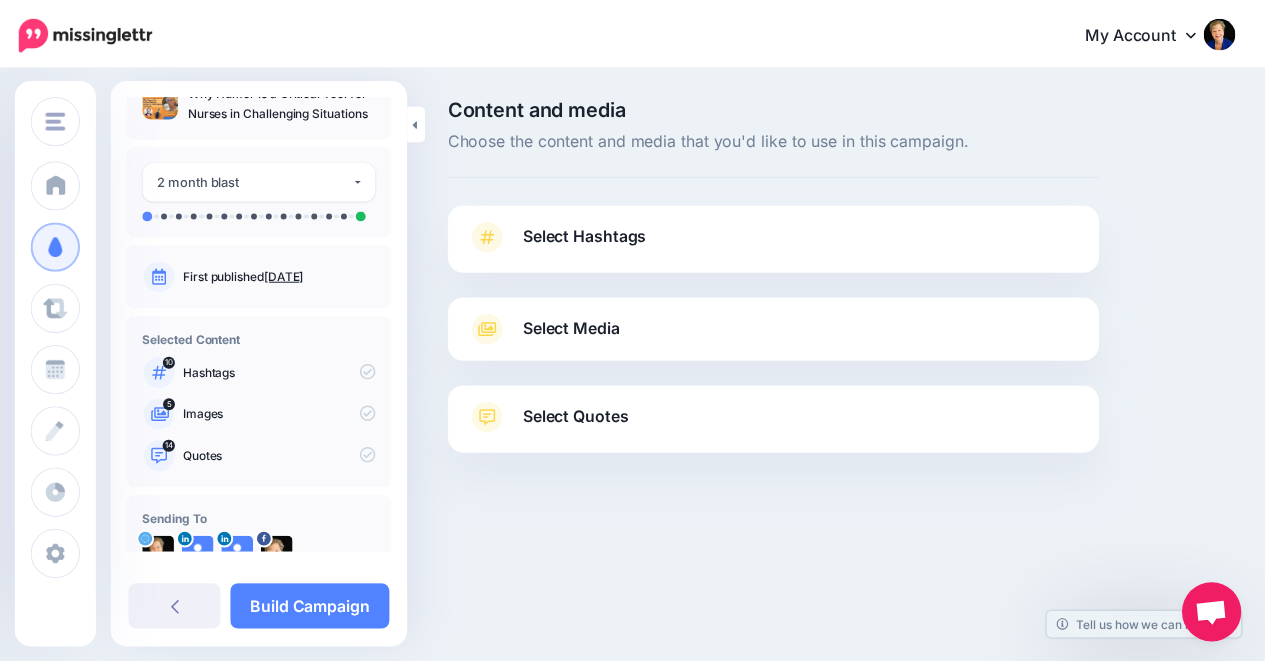 scroll, scrollTop: 78, scrollLeft: 0, axis: vertical 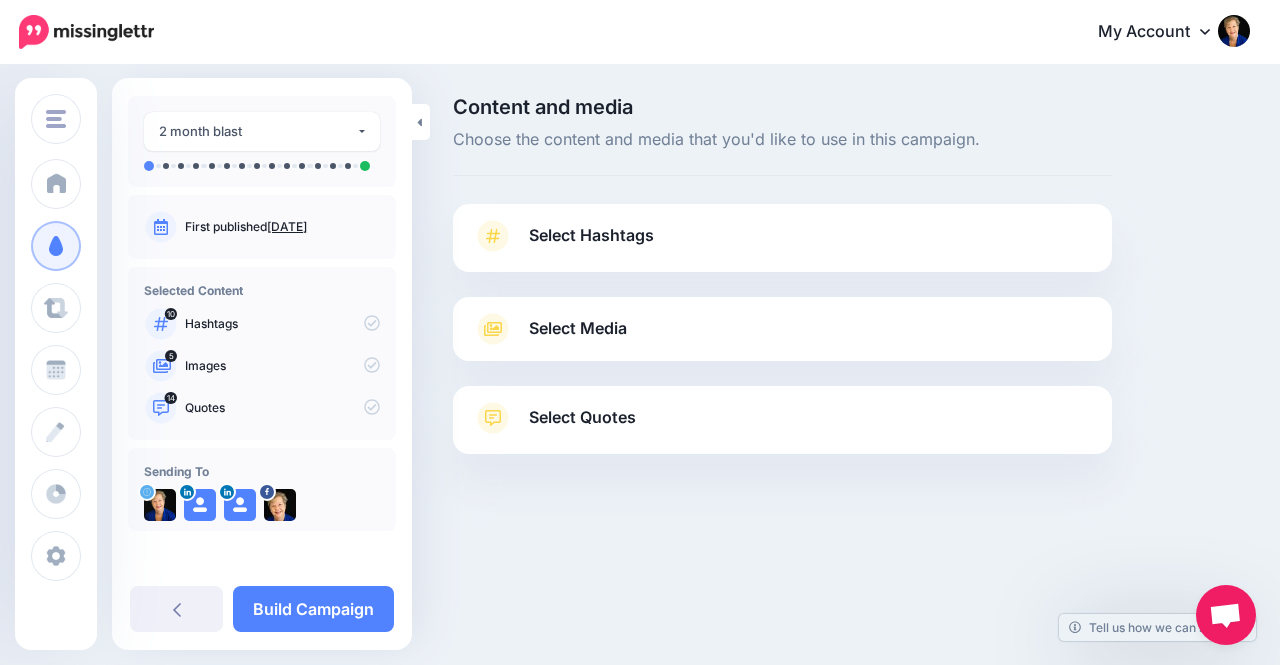 click on "Select Quotes" at bounding box center [582, 417] 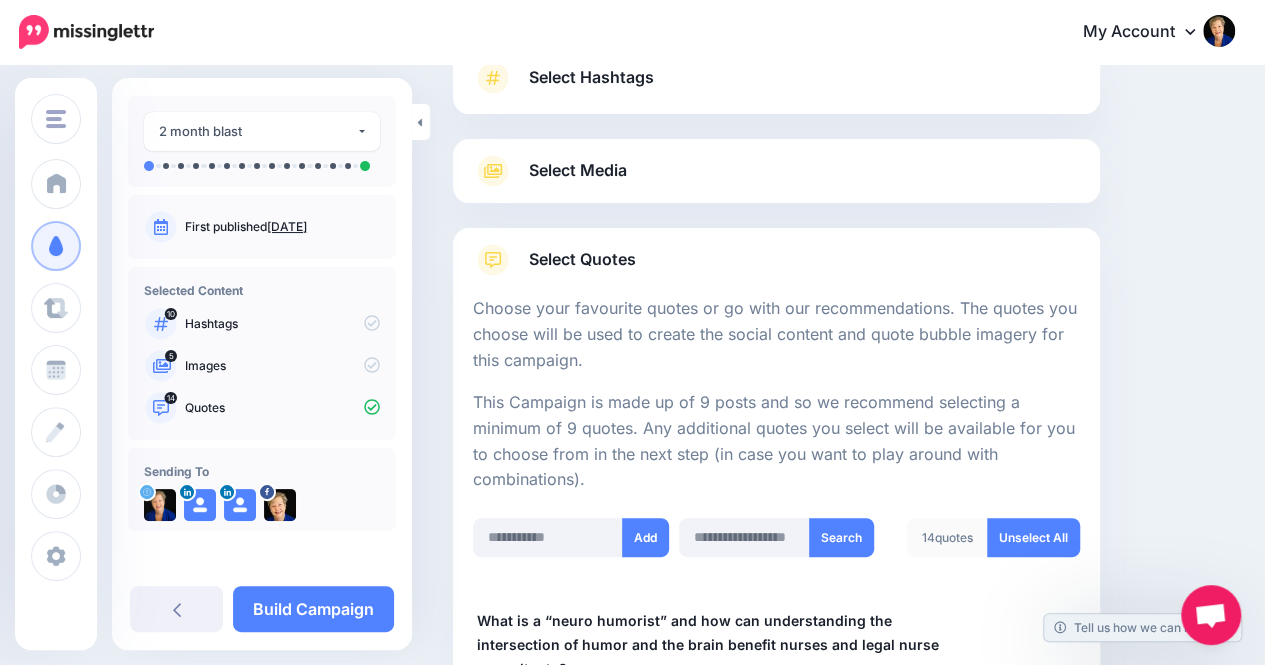 scroll, scrollTop: 147, scrollLeft: 0, axis: vertical 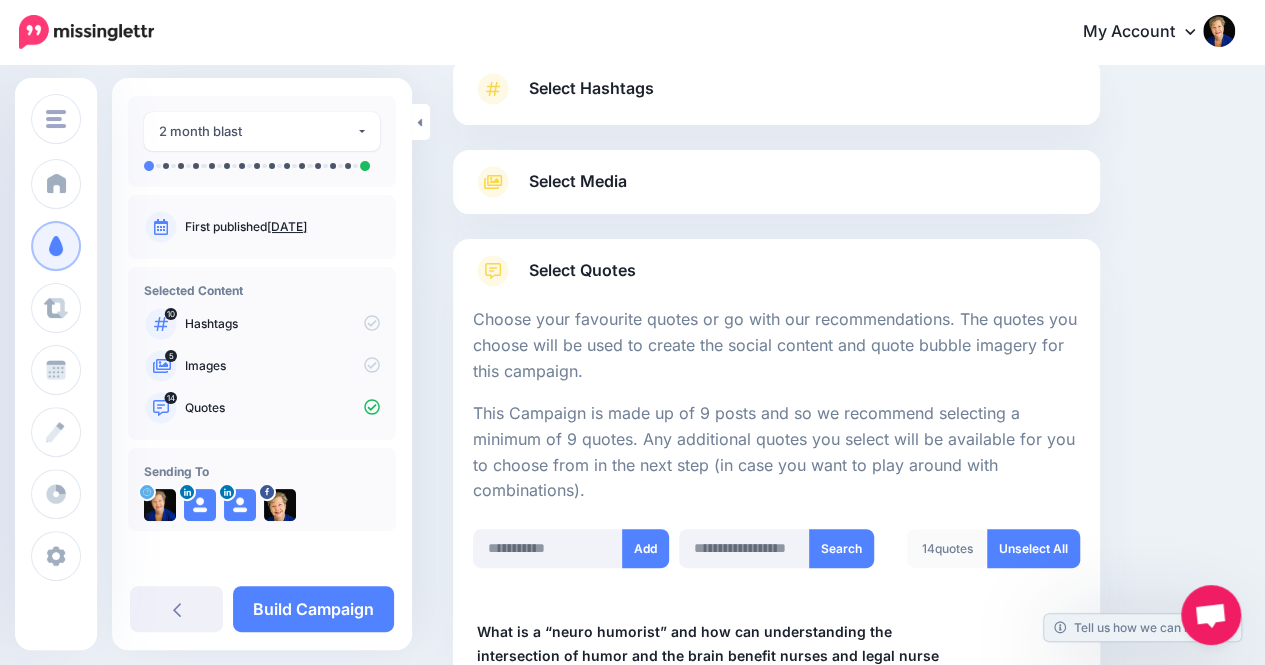 click on "Select Media" at bounding box center [578, 181] 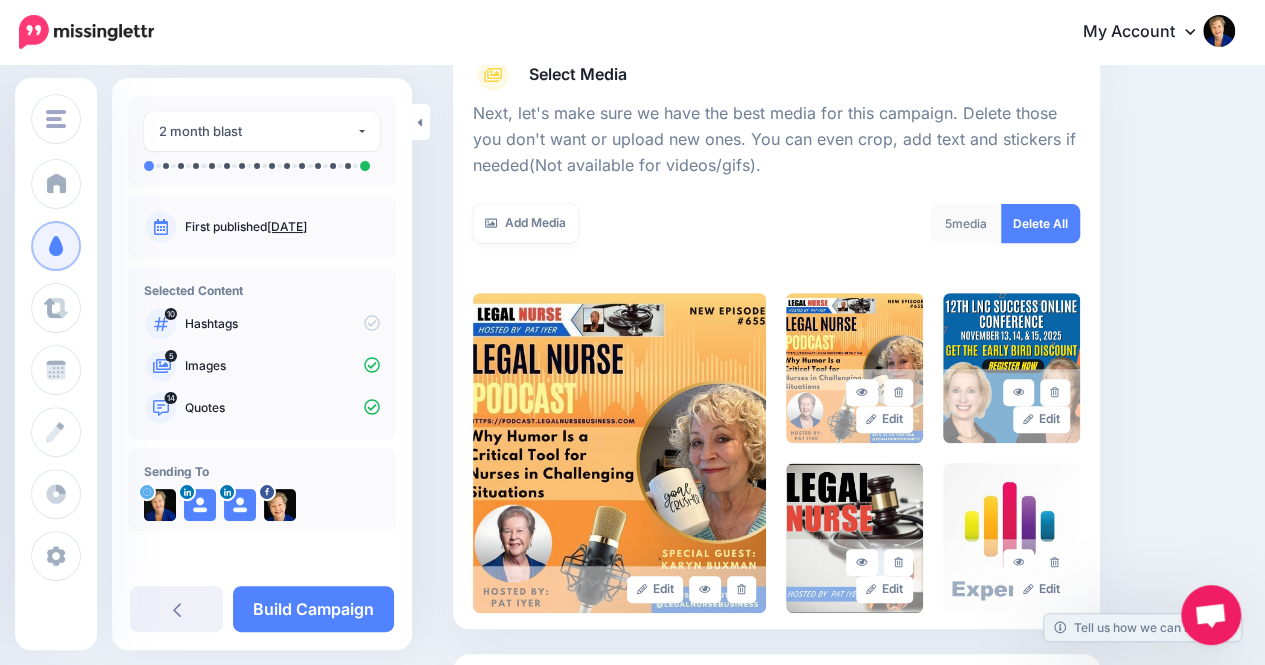 scroll, scrollTop: 269, scrollLeft: 0, axis: vertical 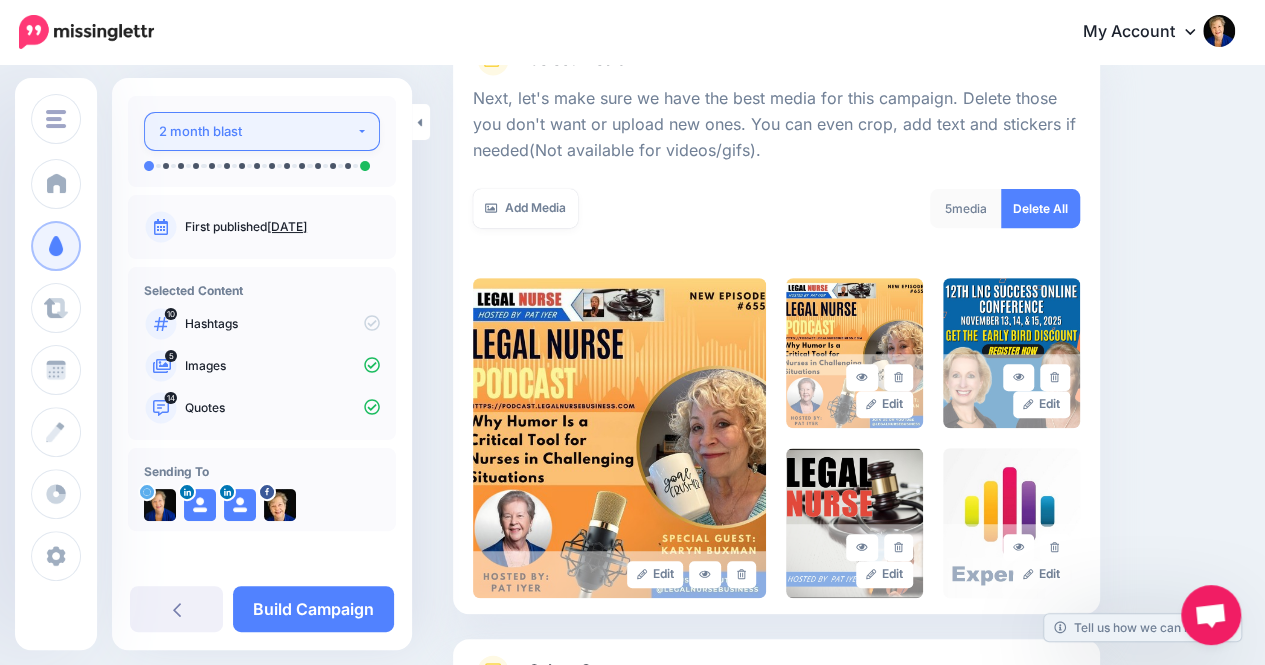 click on "2 month blast" at bounding box center [257, 131] 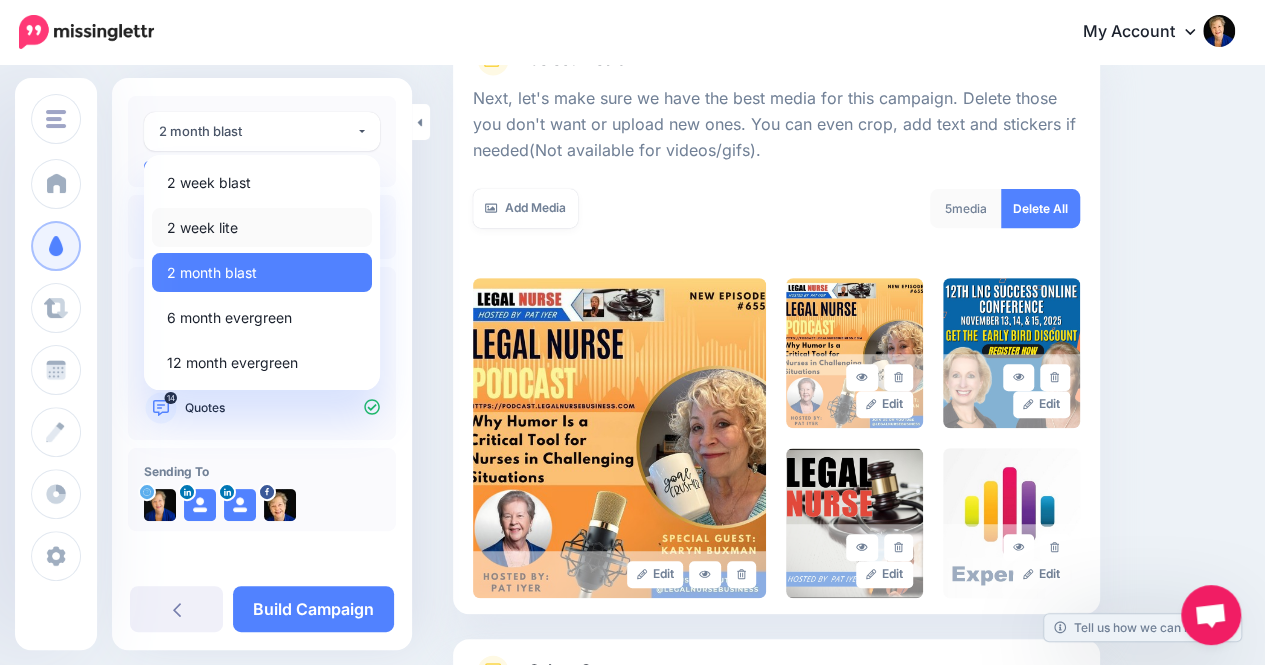 click on "2 week lite" at bounding box center [202, 228] 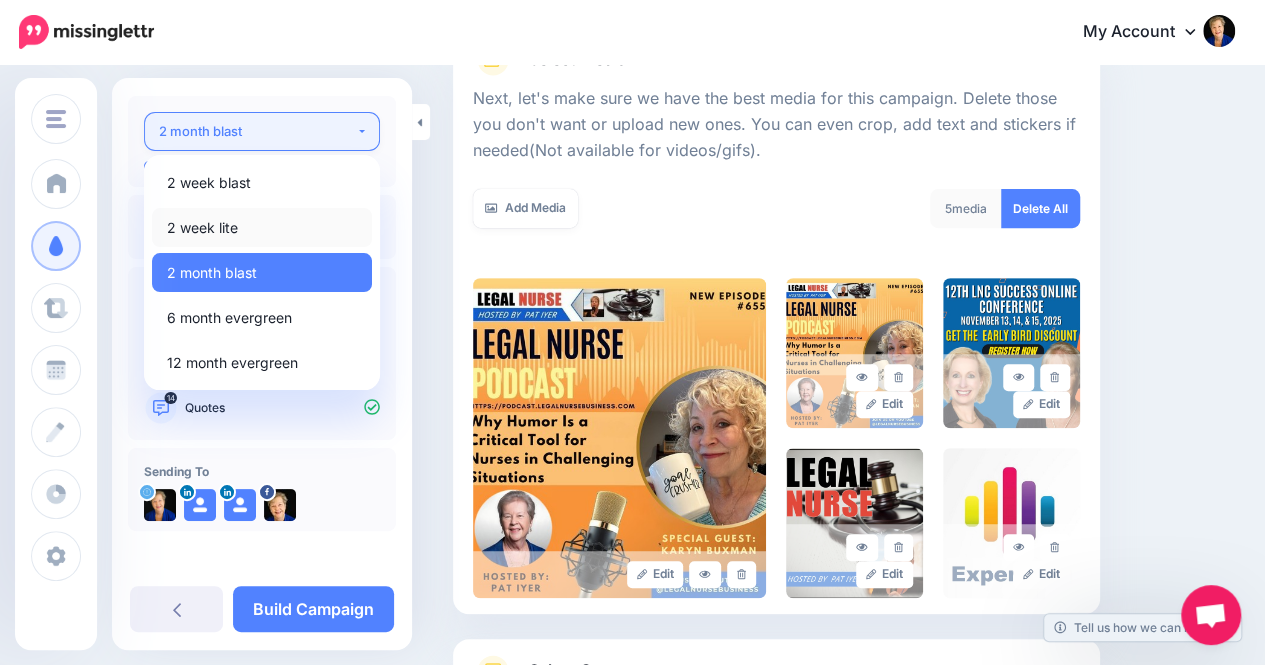 select on "*****" 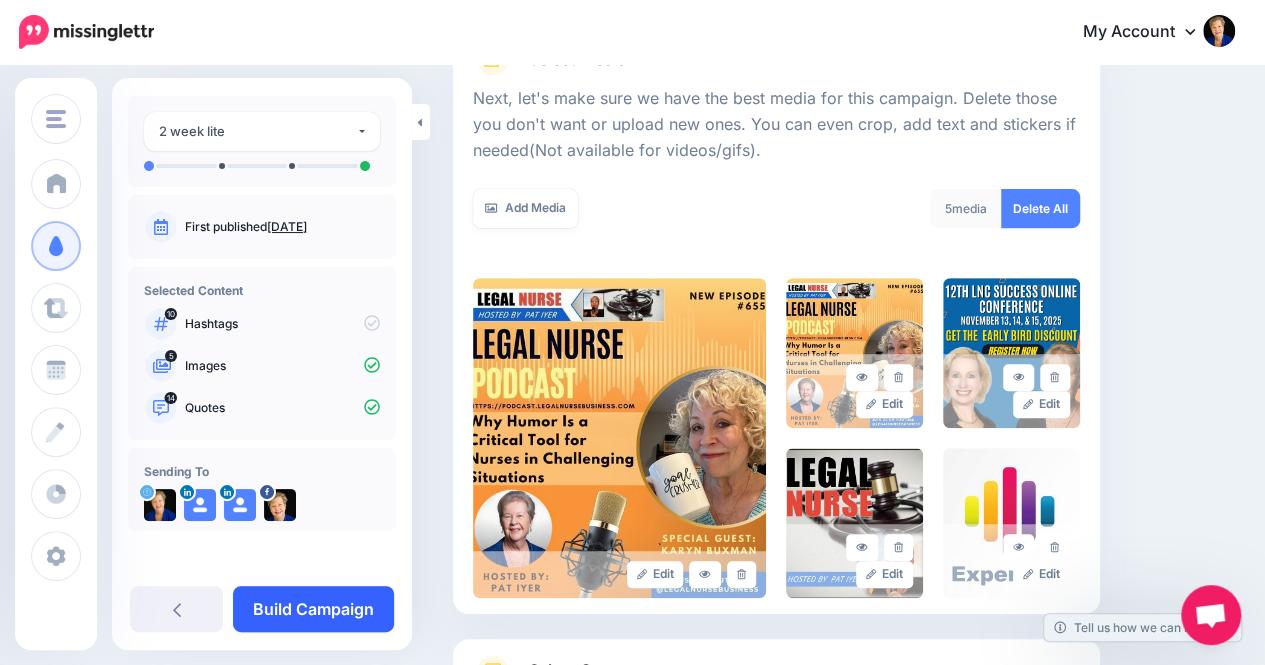 scroll, scrollTop: 380, scrollLeft: 0, axis: vertical 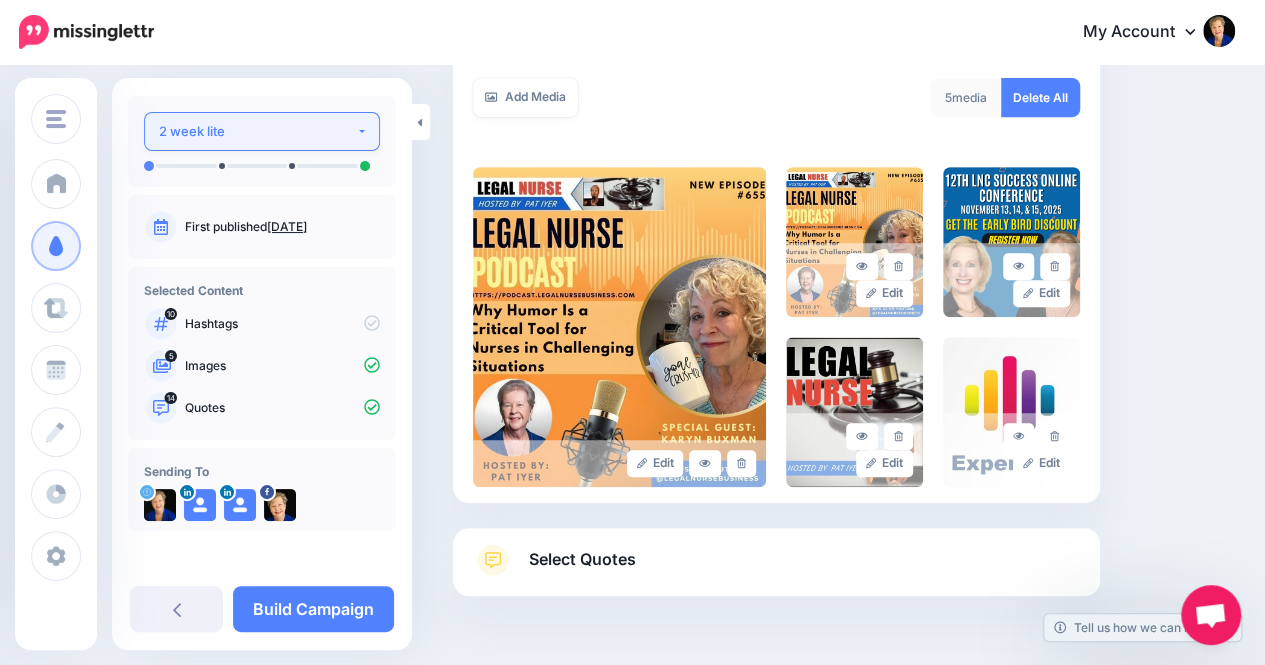 click on "2 week lite" at bounding box center [262, 131] 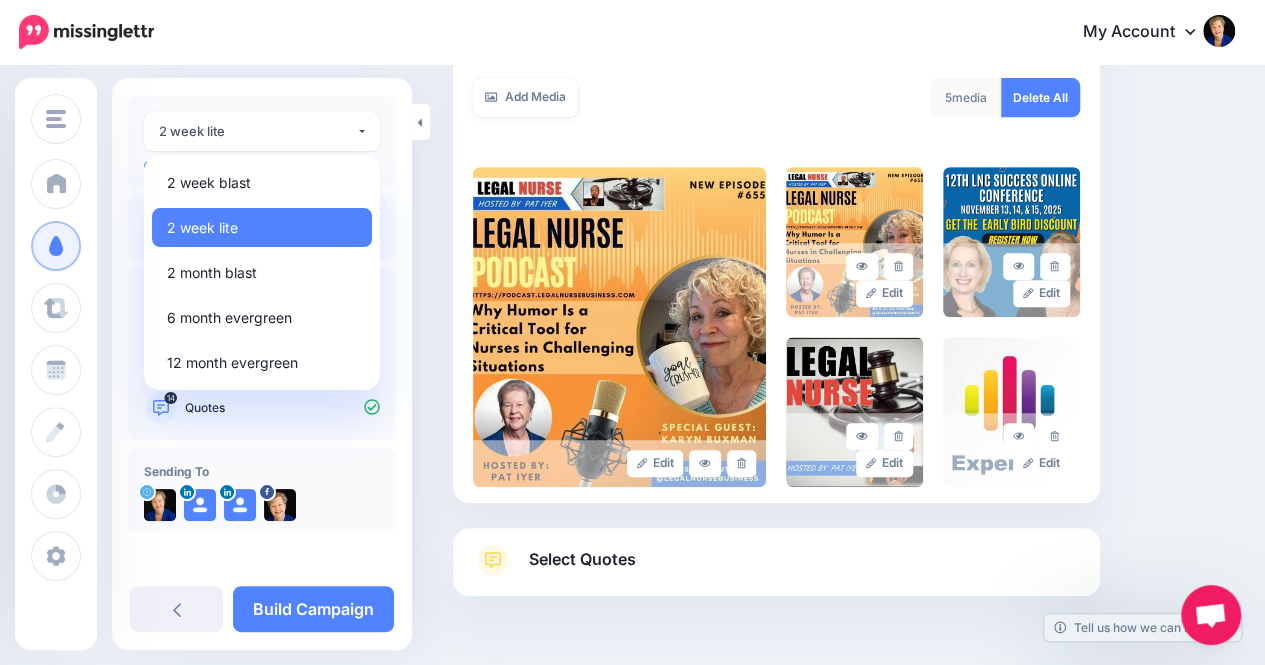 click on "Why Humor Is a Critical Tool for Nurses in Challenging Situations
[DATE] 10" at bounding box center (262, 285) 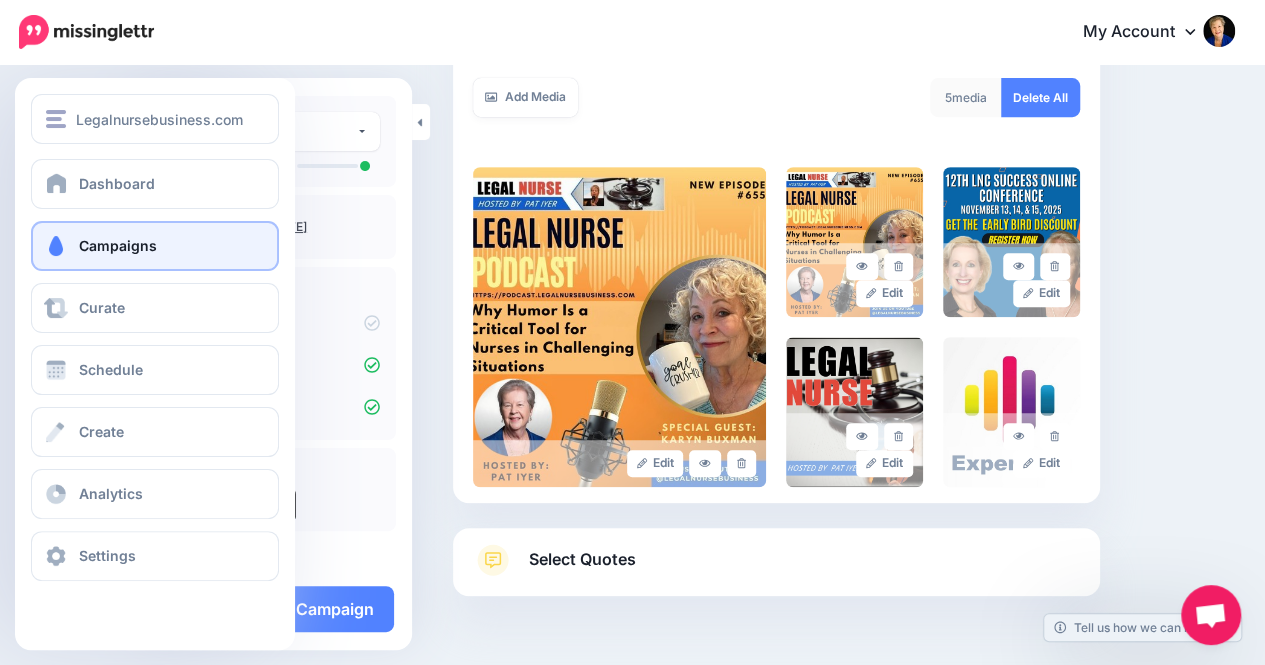 click on "Campaigns" at bounding box center [155, 246] 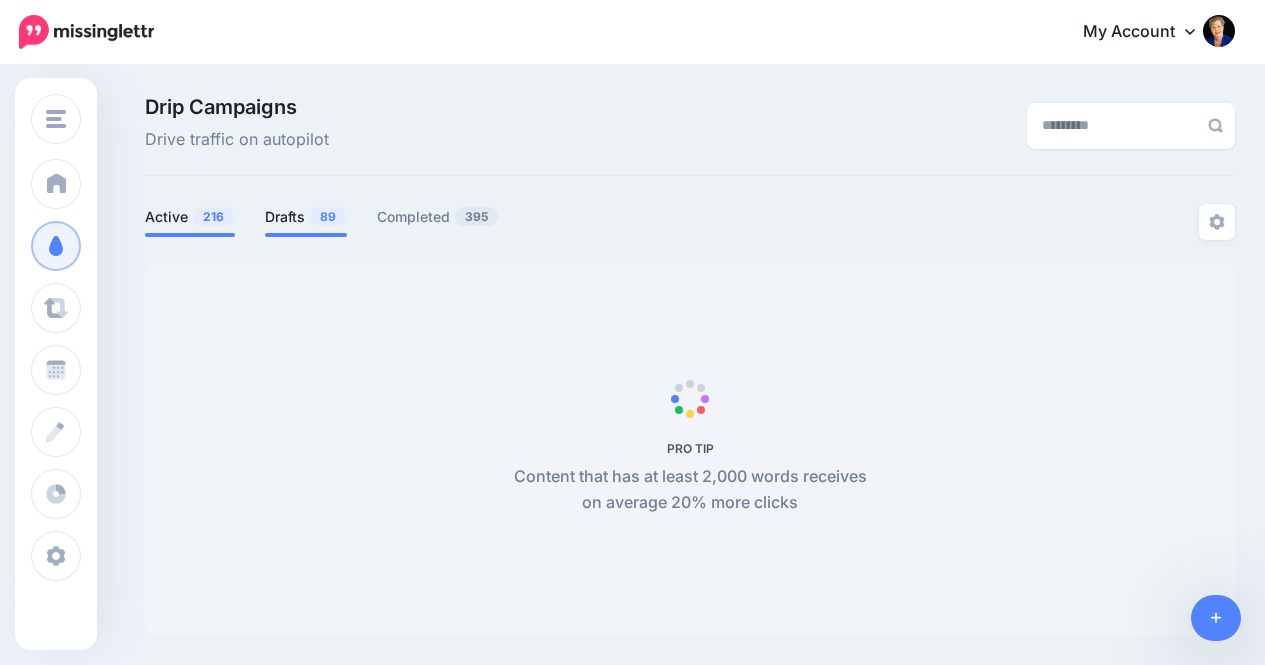 scroll, scrollTop: 0, scrollLeft: 0, axis: both 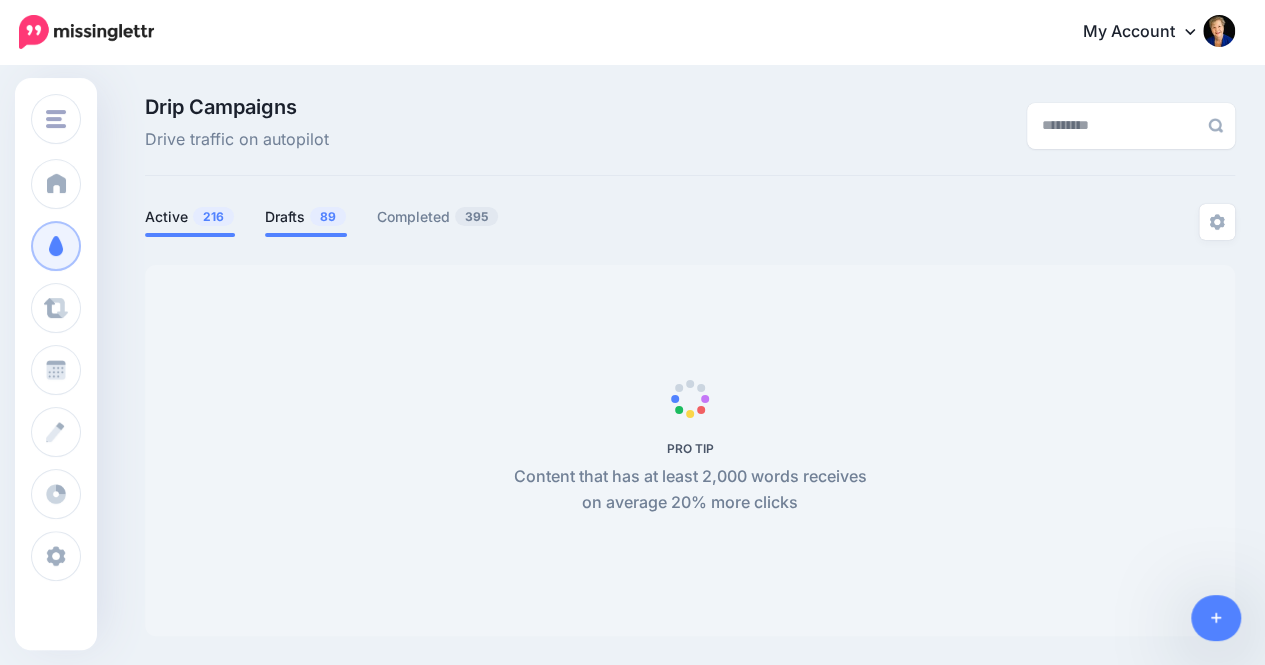 click on "Drafts  89" at bounding box center (306, 217) 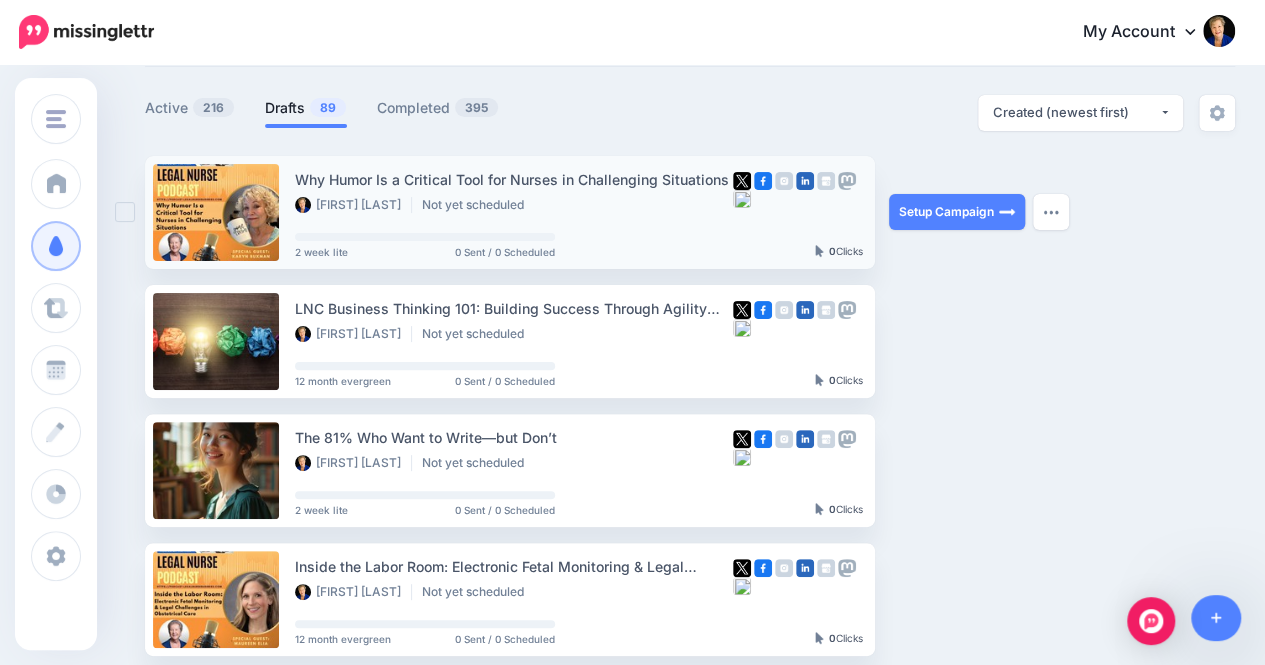 scroll, scrollTop: 110, scrollLeft: 0, axis: vertical 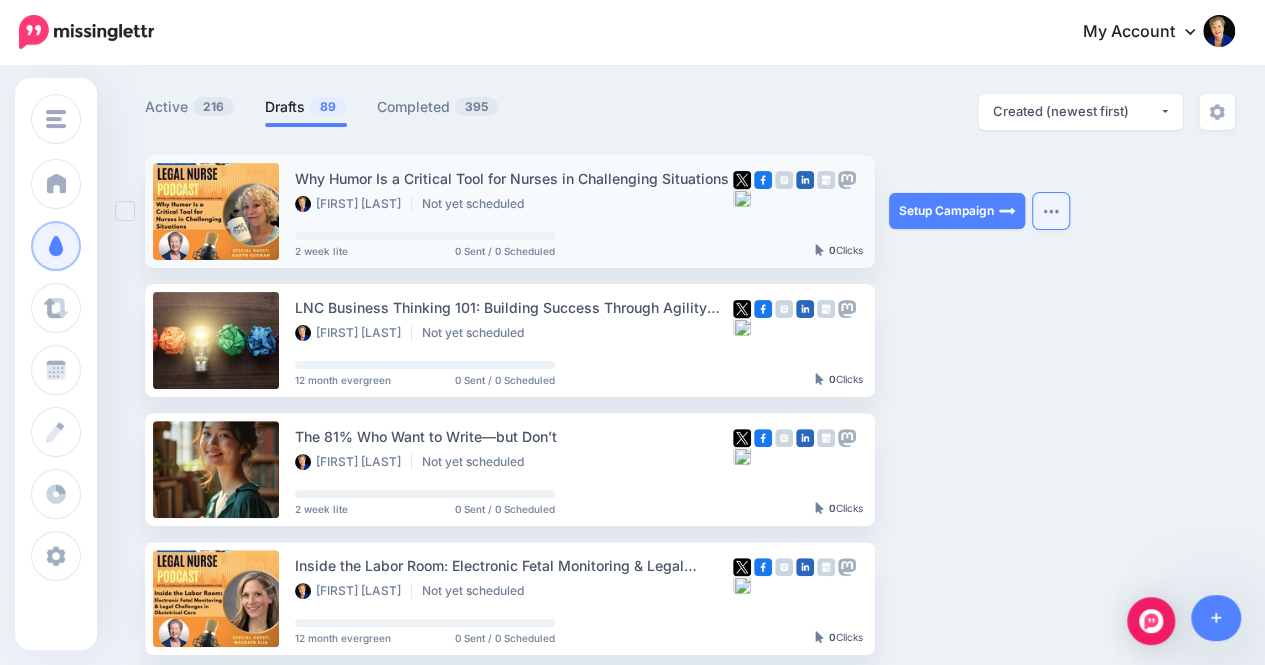 click at bounding box center [1051, 211] 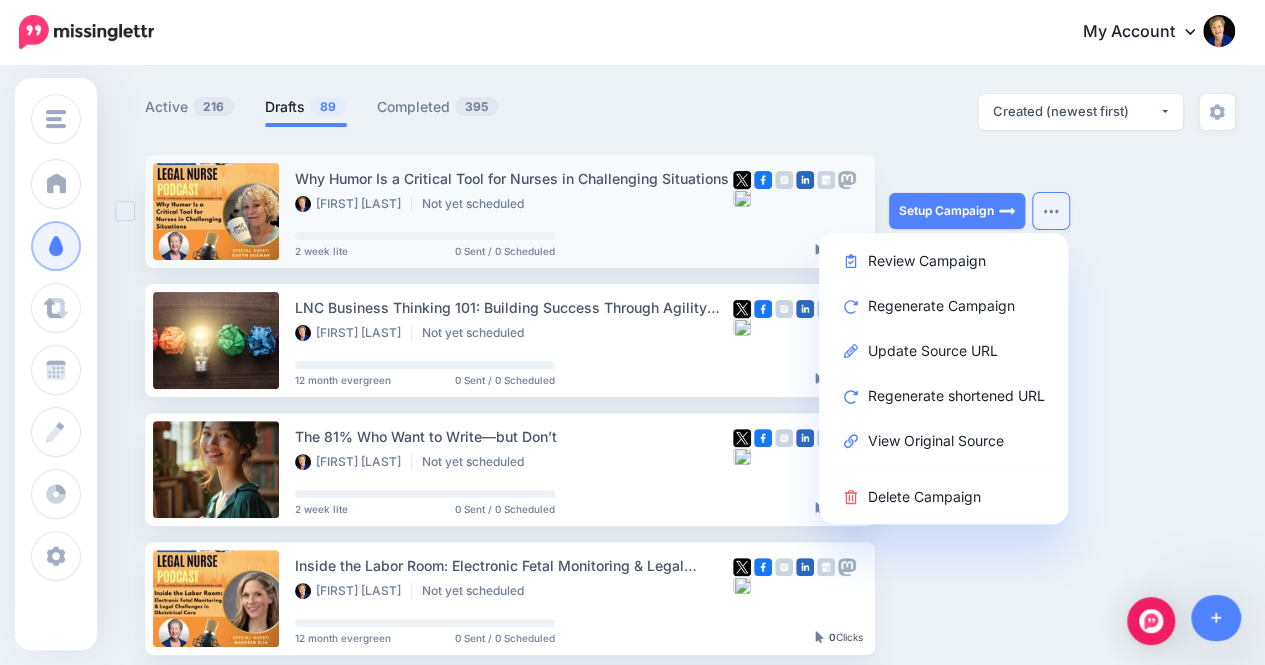 click at bounding box center [1051, 211] 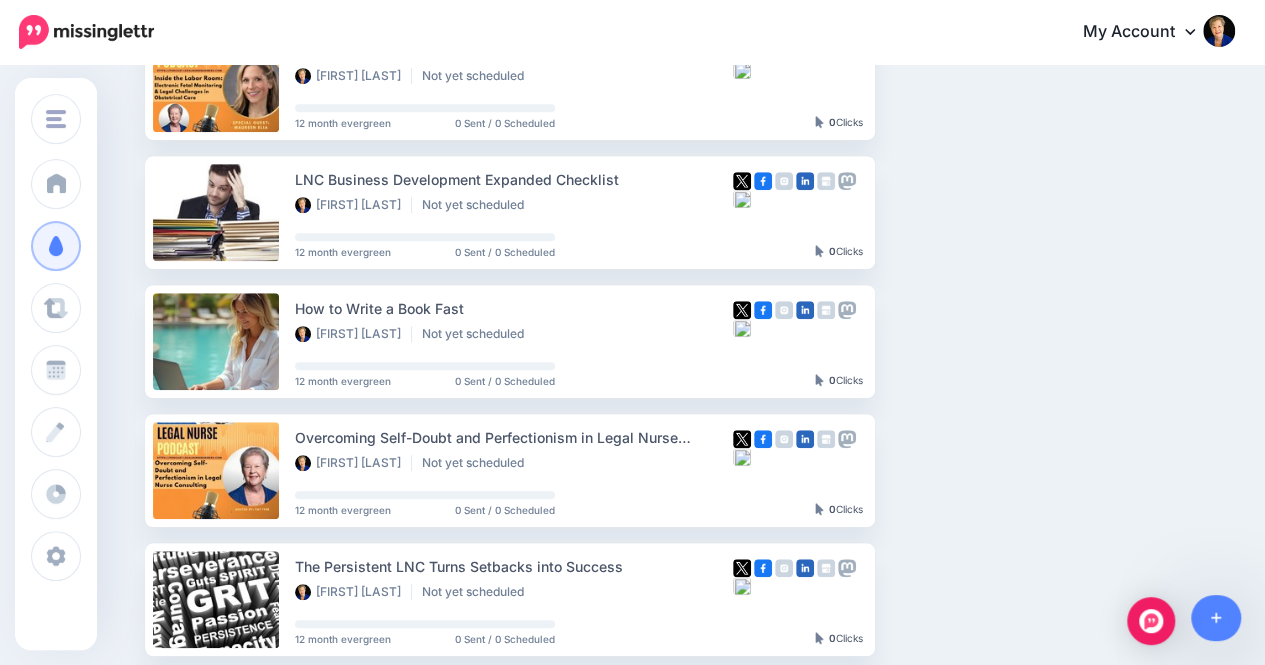 scroll, scrollTop: 629, scrollLeft: 0, axis: vertical 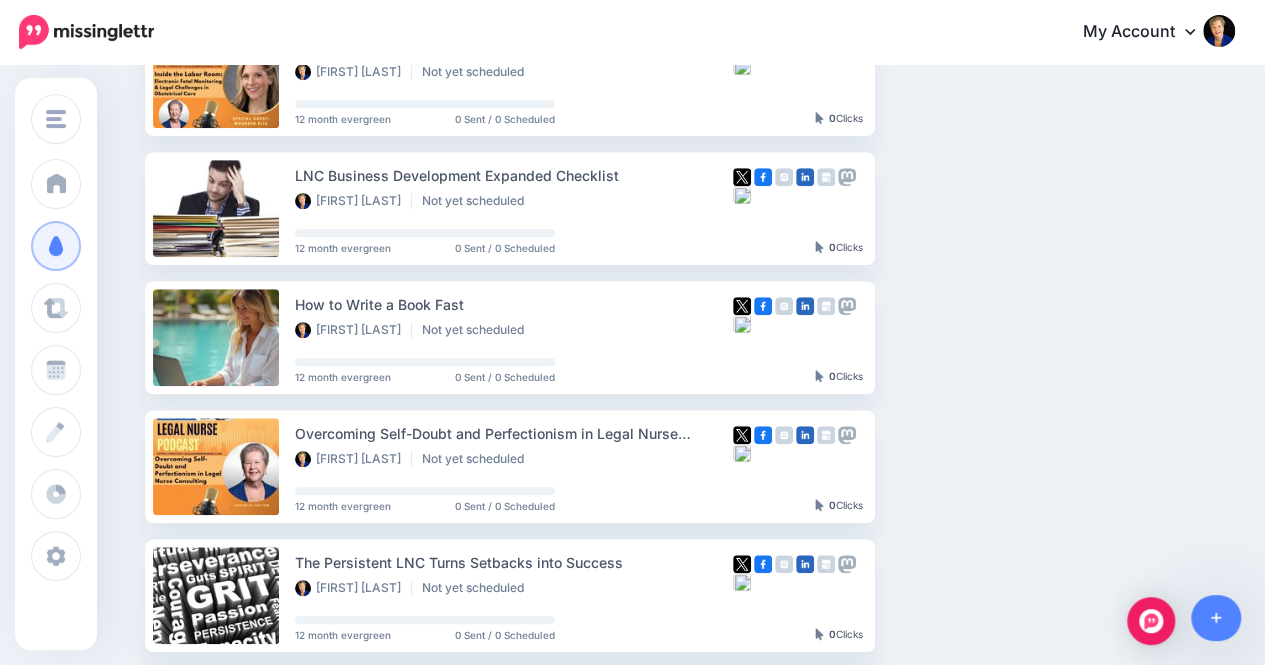 click on "Why Humor Is a Critical Tool for Nurses in Challenging Situations
Patricia Iyer
Not yet scheduled
2 week lite
0 Sent / 0 Scheduled
0" at bounding box center [690, 318] 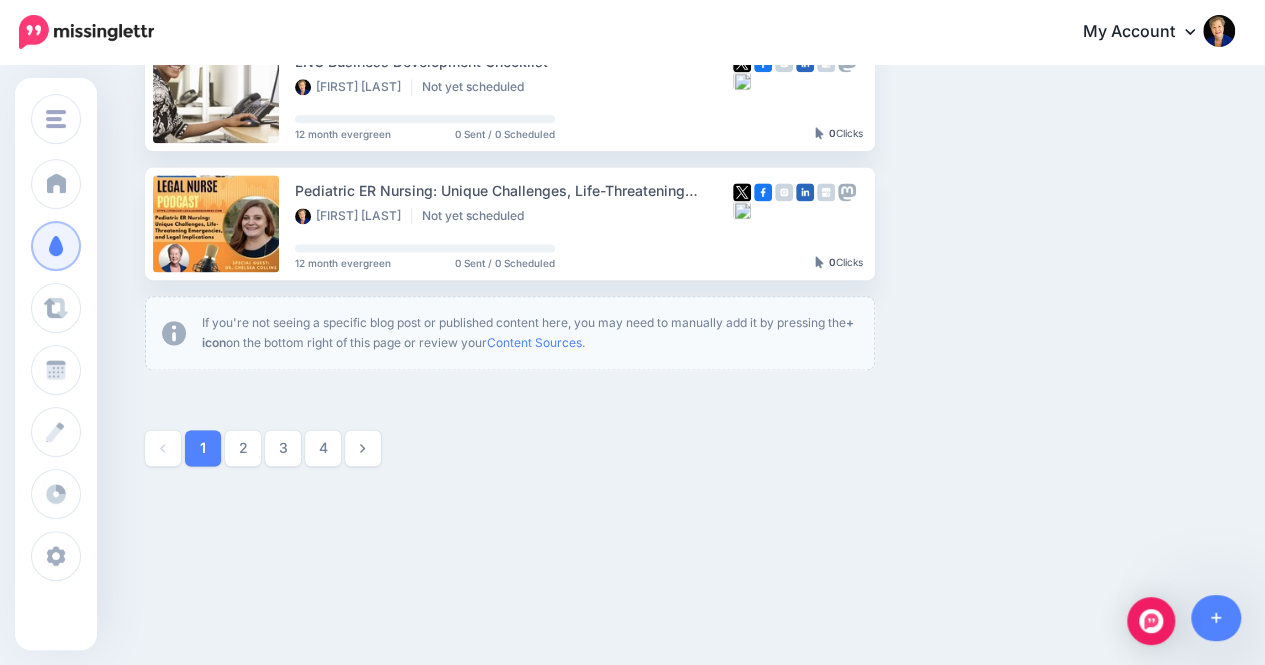 scroll, scrollTop: 1258, scrollLeft: 0, axis: vertical 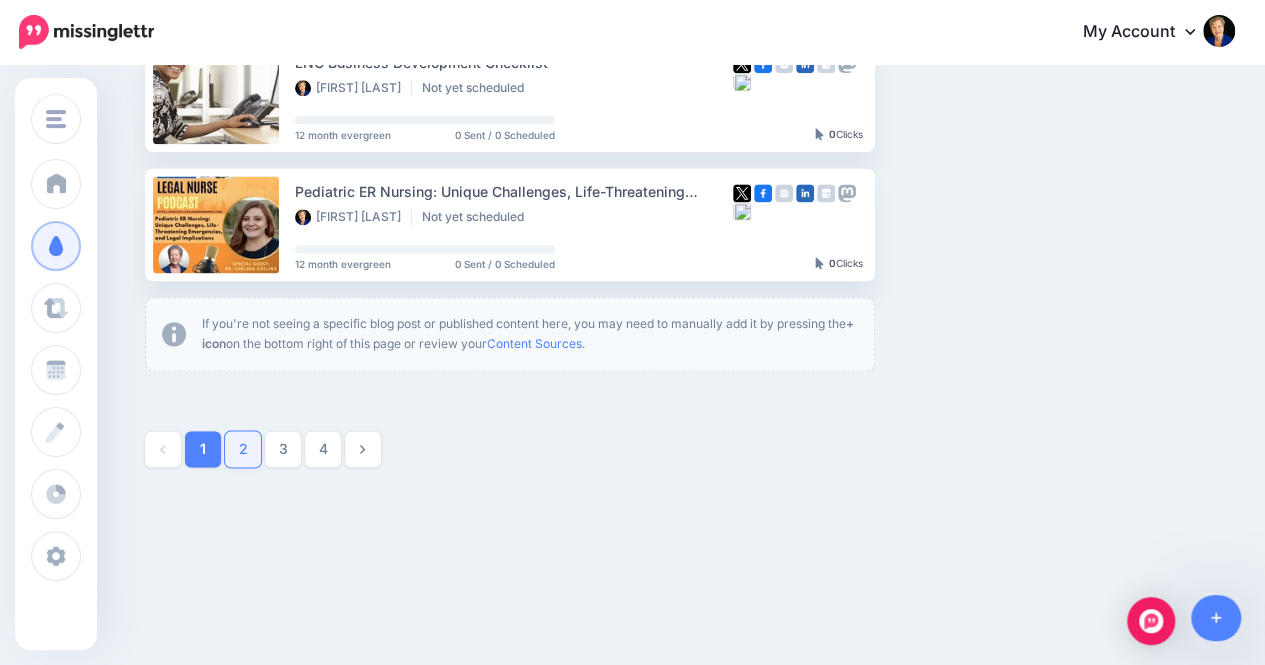 click on "2" at bounding box center (243, 449) 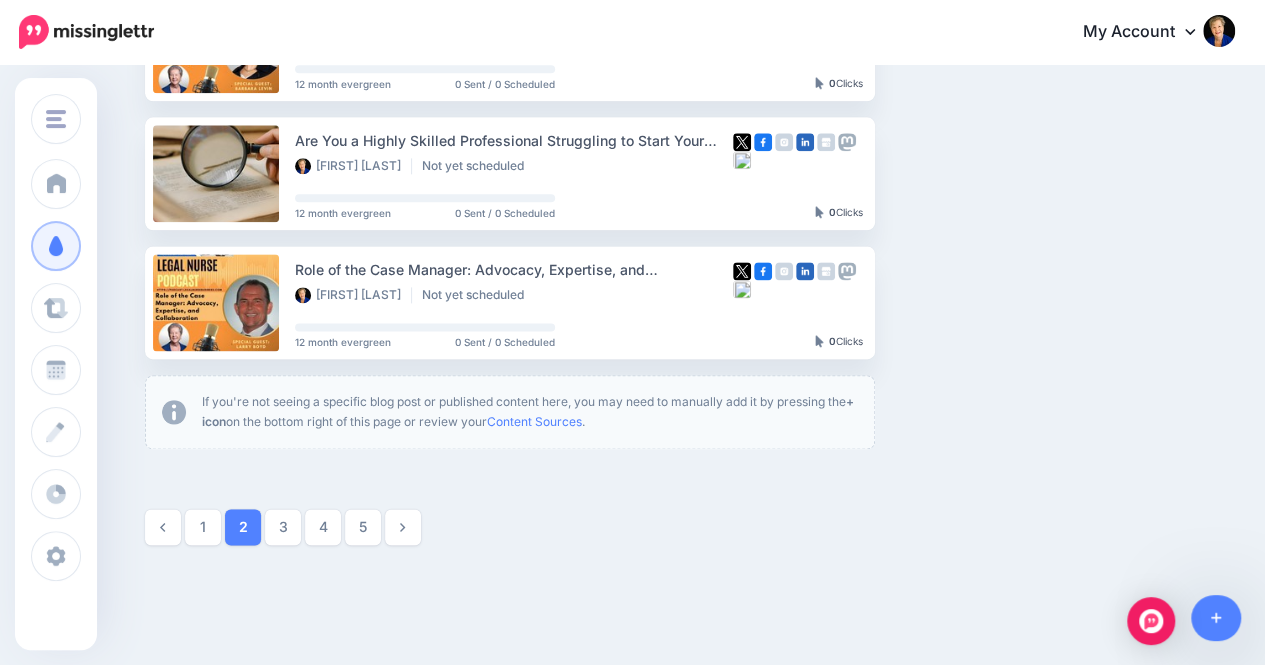 scroll, scrollTop: 1179, scrollLeft: 0, axis: vertical 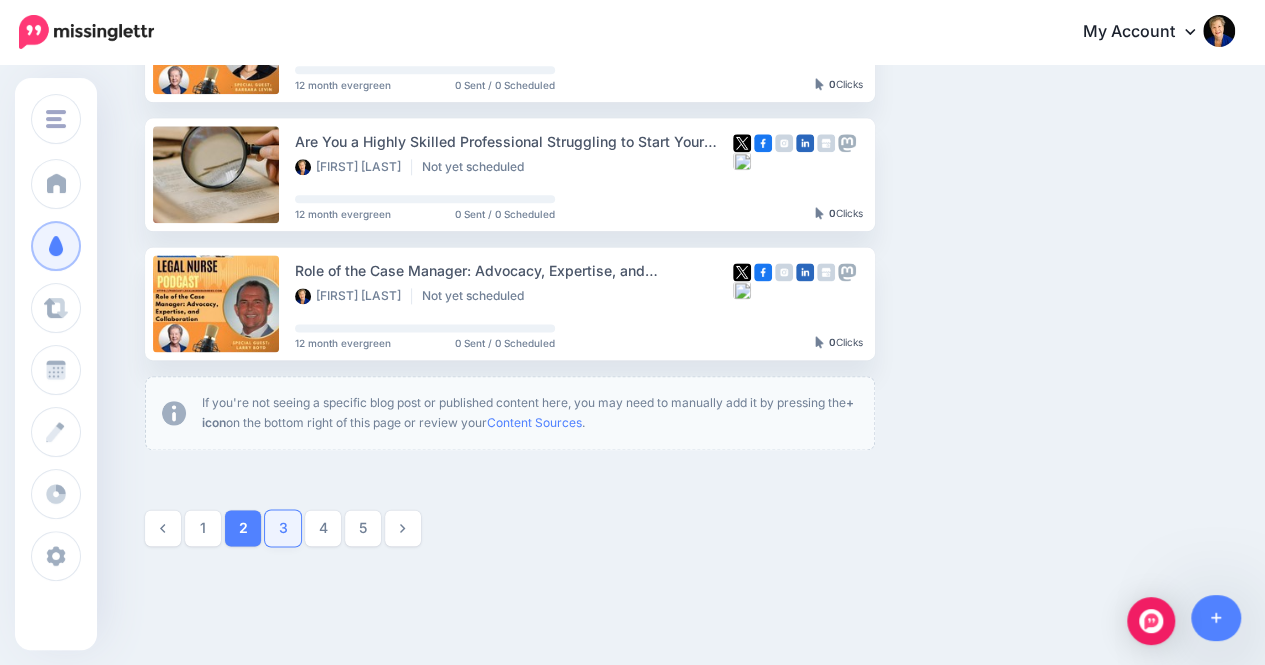 click on "3" at bounding box center [283, 528] 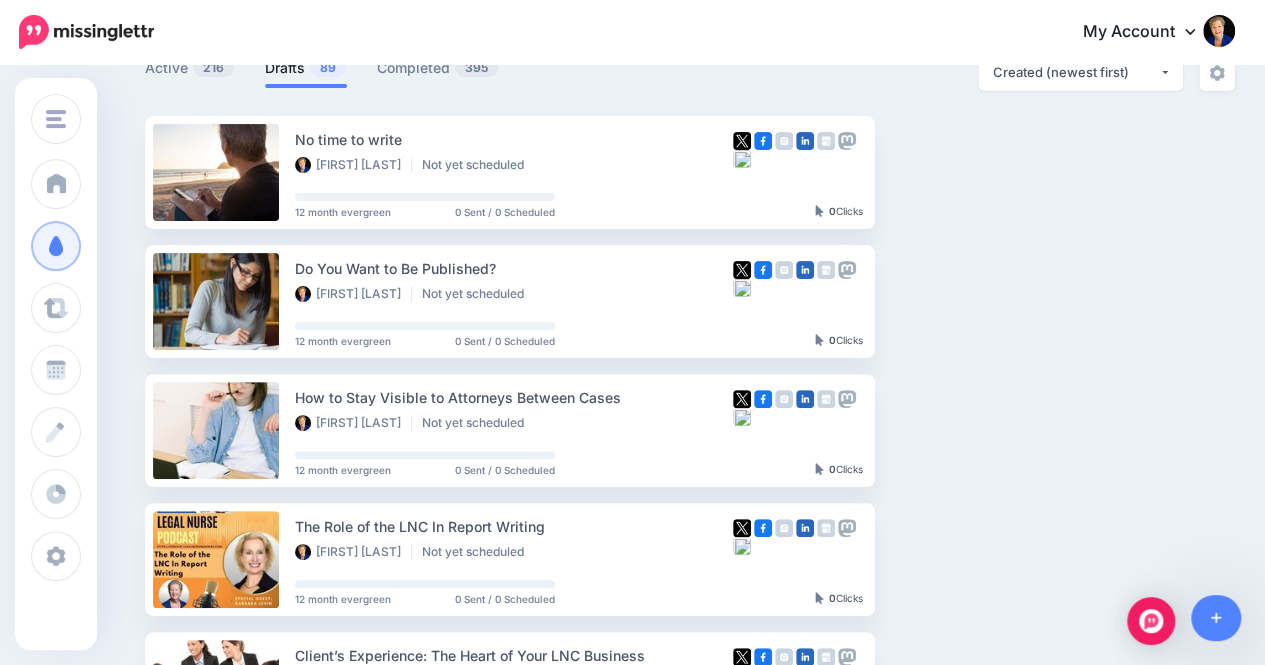 scroll, scrollTop: 138, scrollLeft: 0, axis: vertical 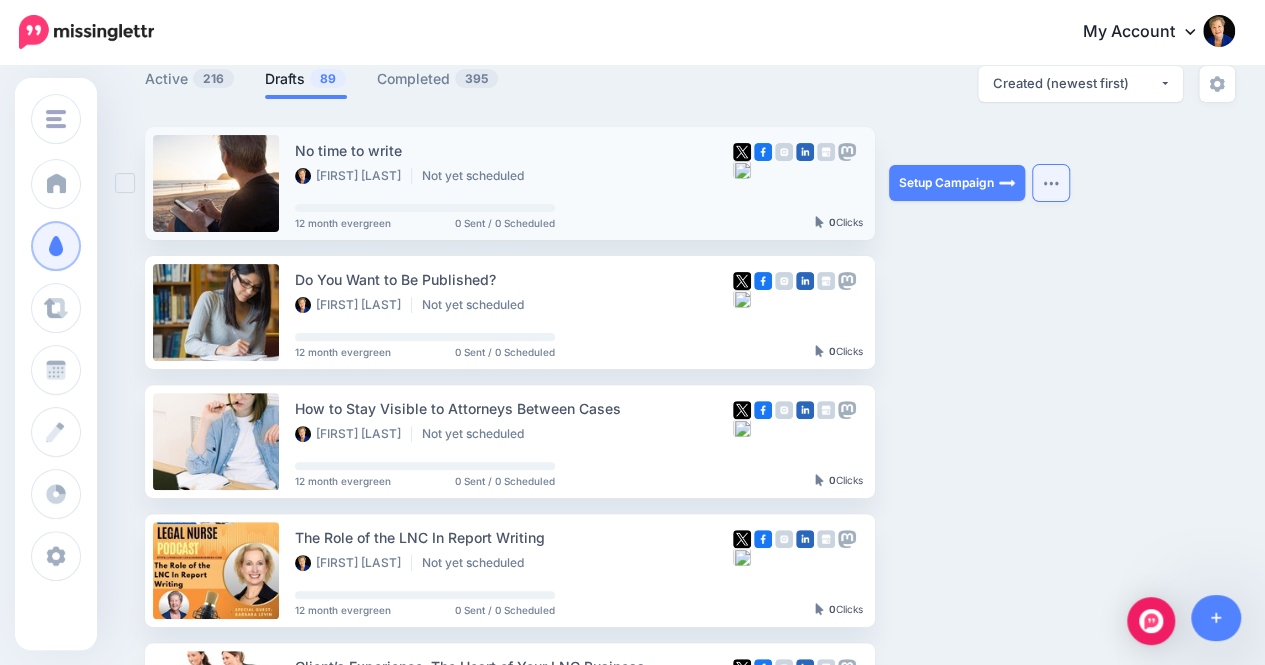click at bounding box center [1051, 183] 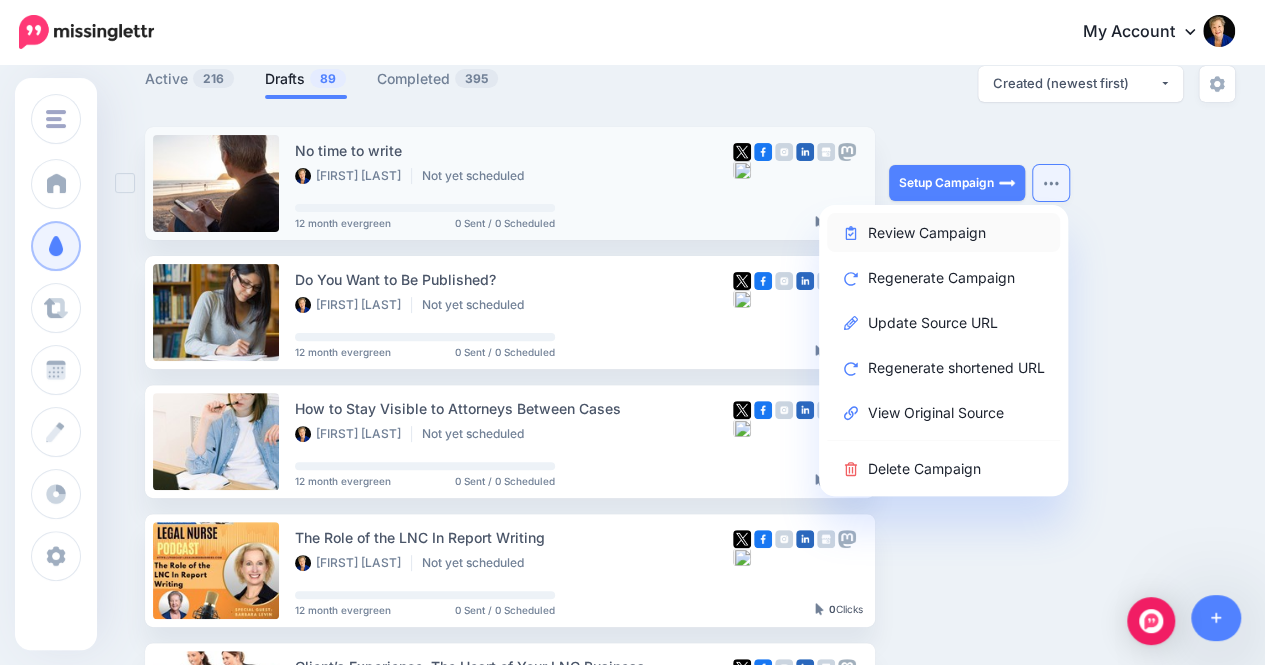 click on "Review Campaign" at bounding box center (943, 232) 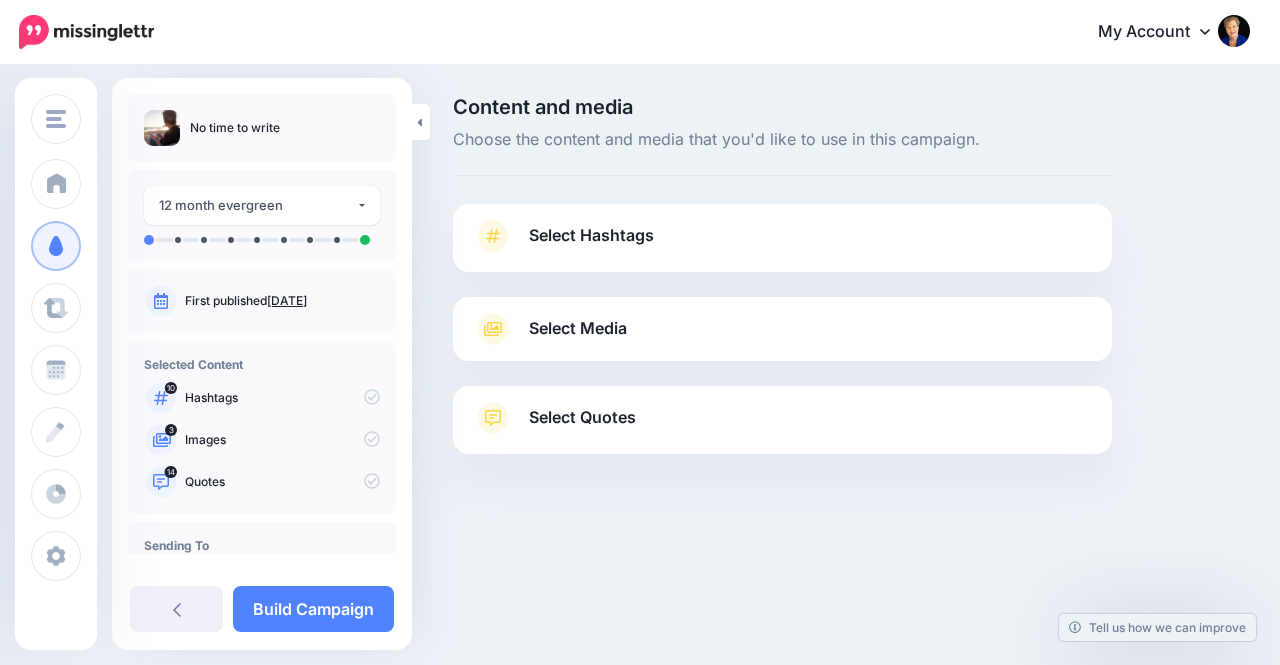 scroll, scrollTop: 0, scrollLeft: 0, axis: both 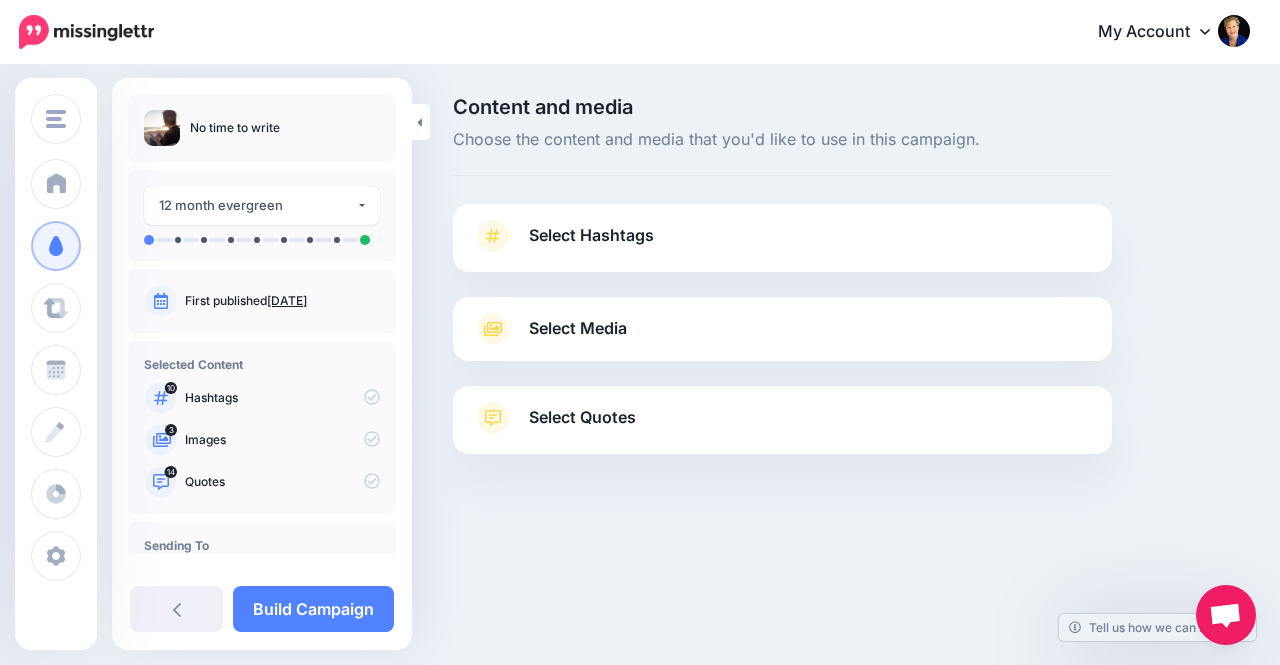 click on "Content and media
Choose the content and media that you'd like to use in this campaign.
Select Hashtags
First let's make sure we're happy with the hashtags. Add, delete and reorder as needed. If unsure we recommend 1-3 hashtags.  Note:  If you have hashtags turned off for any of your social profiles, they will not be included.
Add Hashtag
10" at bounding box center [782, 325] 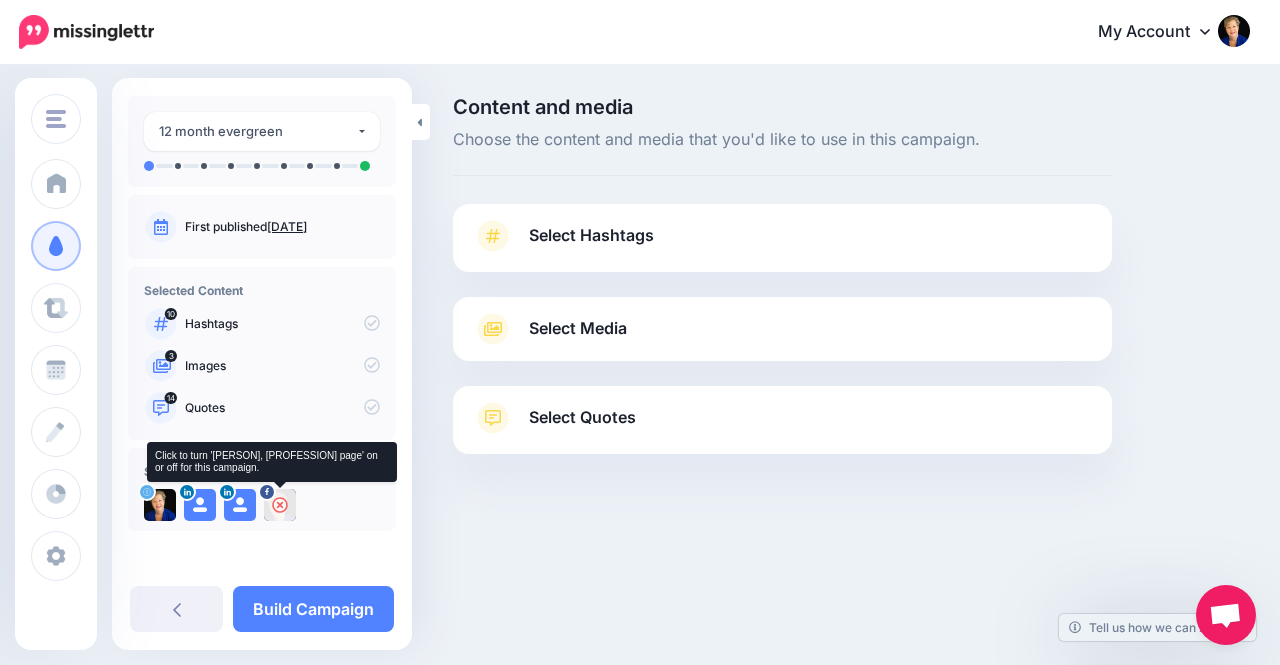 scroll, scrollTop: 74, scrollLeft: 0, axis: vertical 